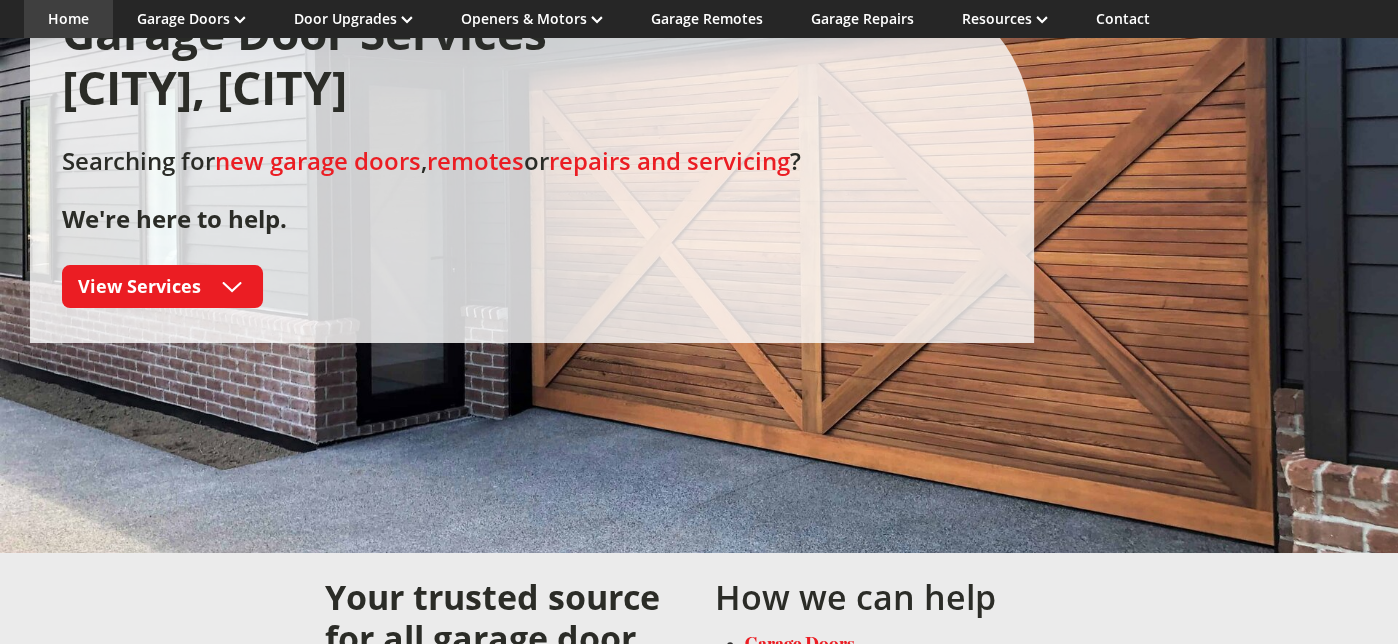 scroll, scrollTop: 733, scrollLeft: 0, axis: vertical 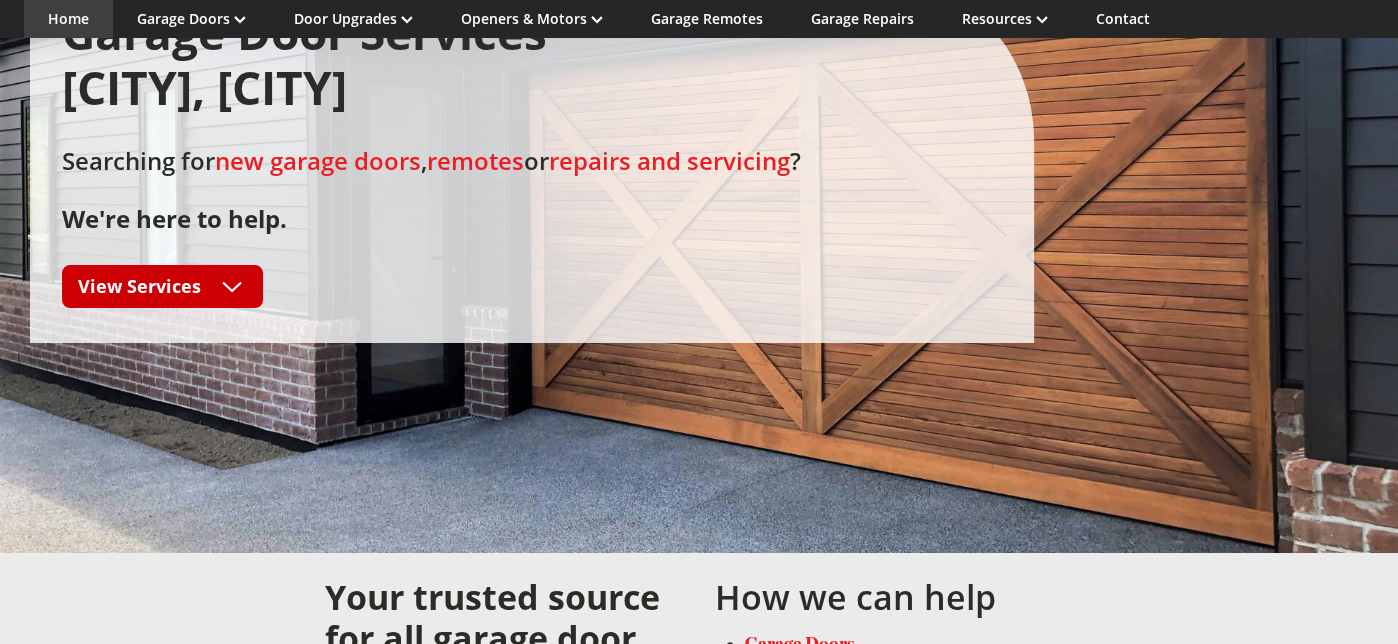 click on "View Services" at bounding box center (163, 286) 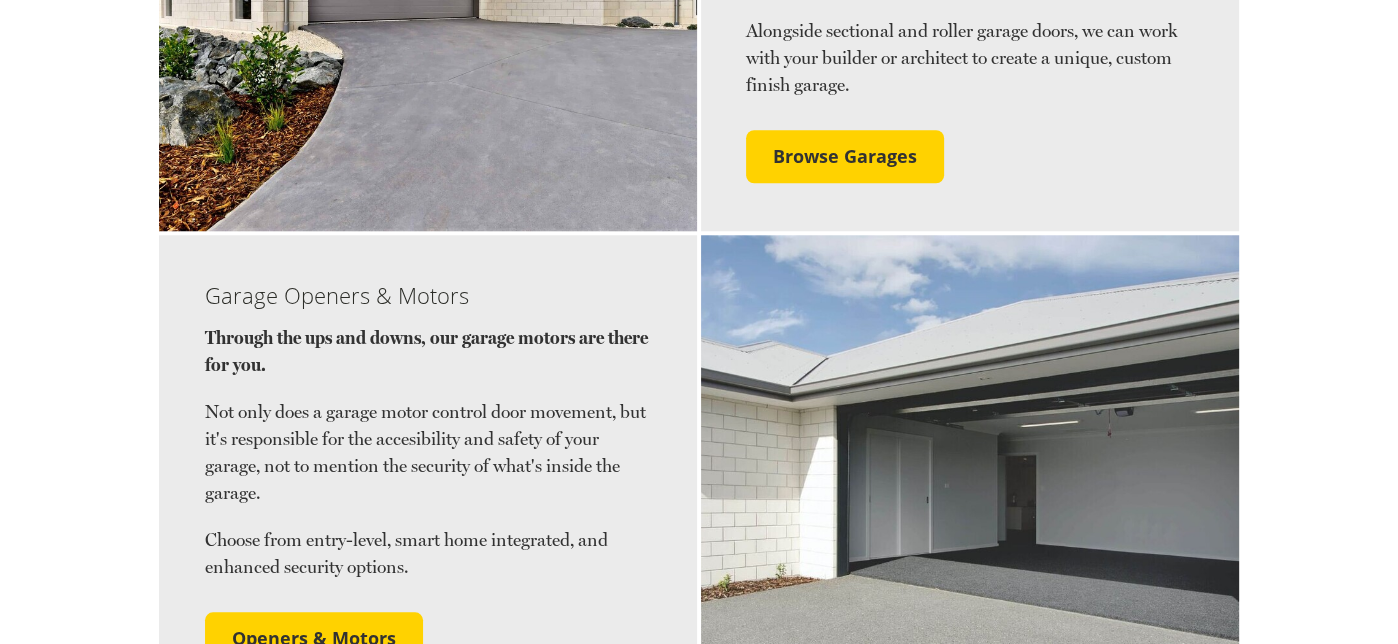 scroll, scrollTop: 0, scrollLeft: 0, axis: both 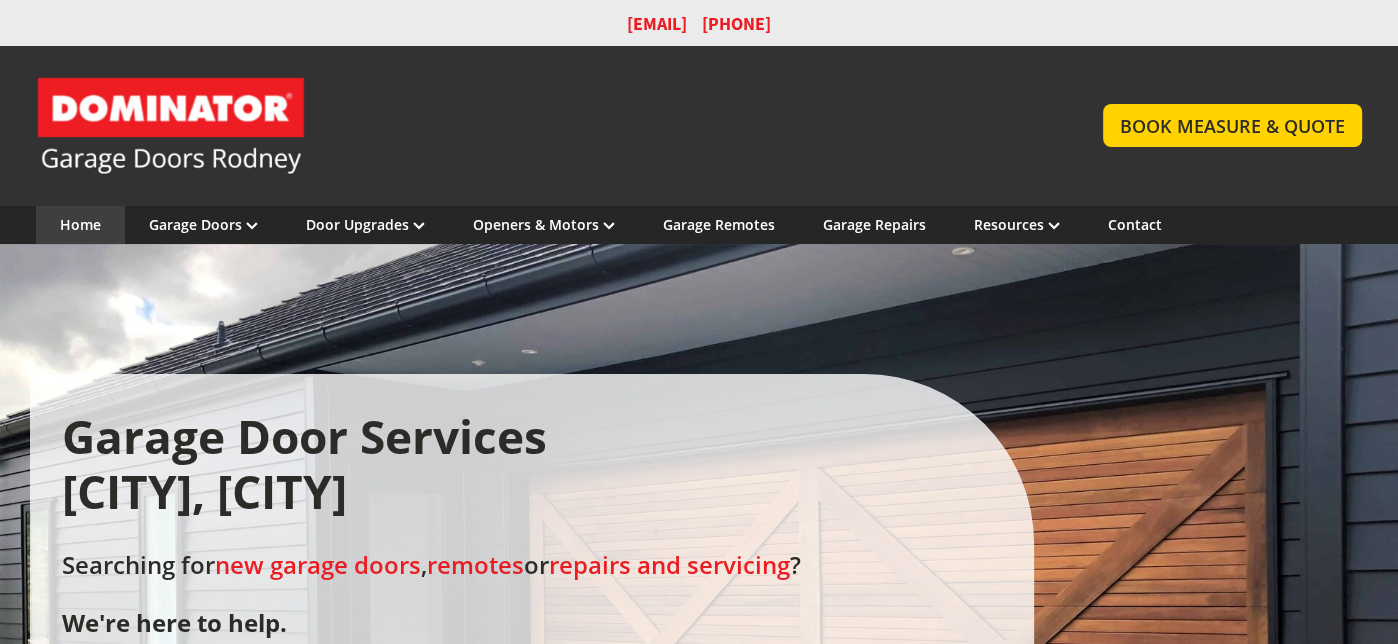 click on "Home" at bounding box center [80, 224] 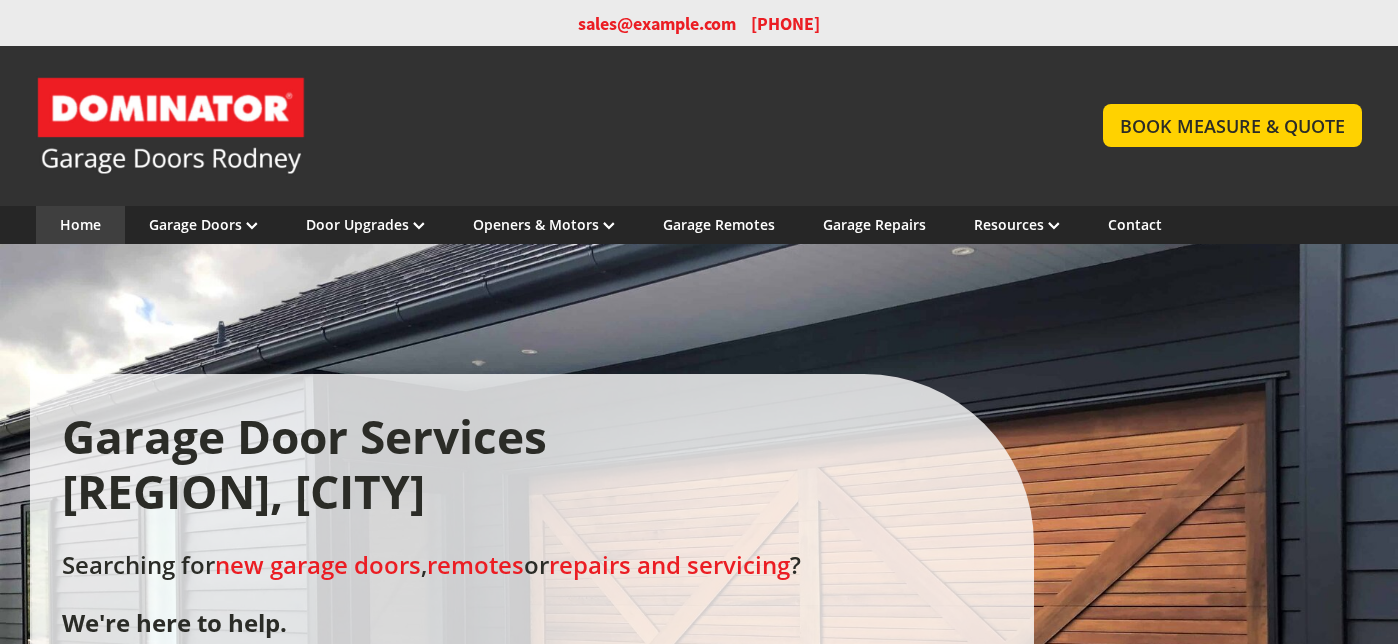 scroll, scrollTop: 0, scrollLeft: 0, axis: both 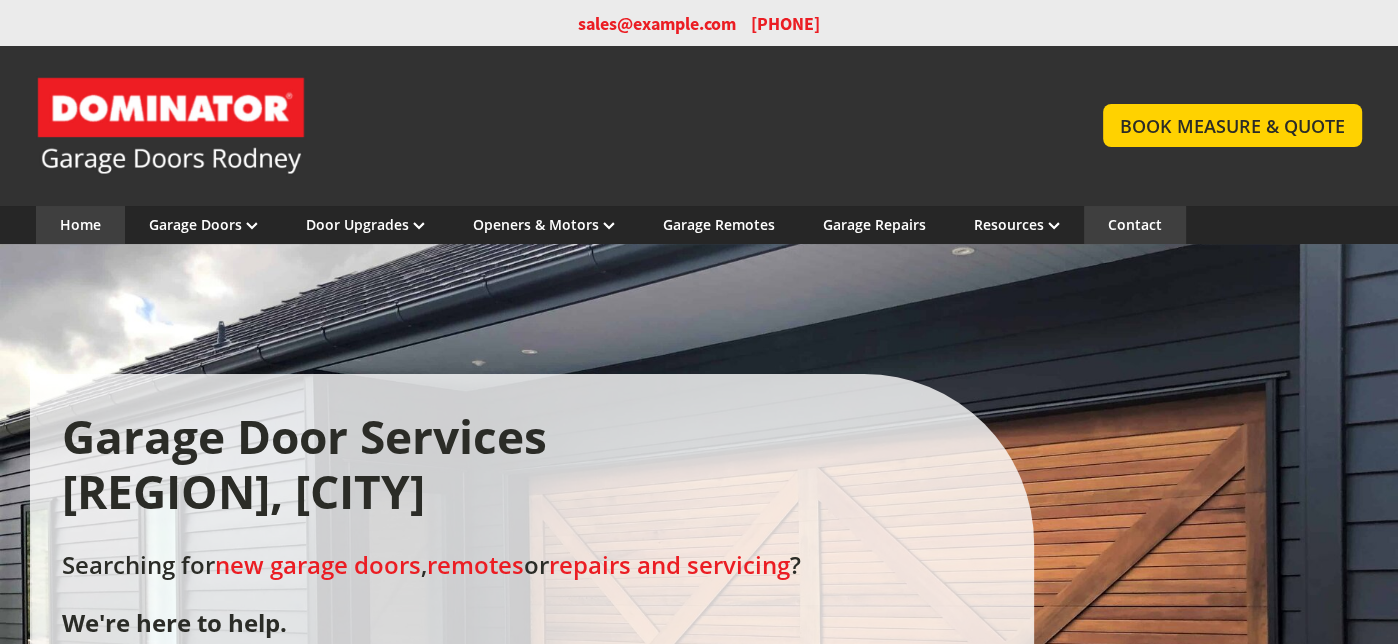 click on "Contact" at bounding box center (1135, 224) 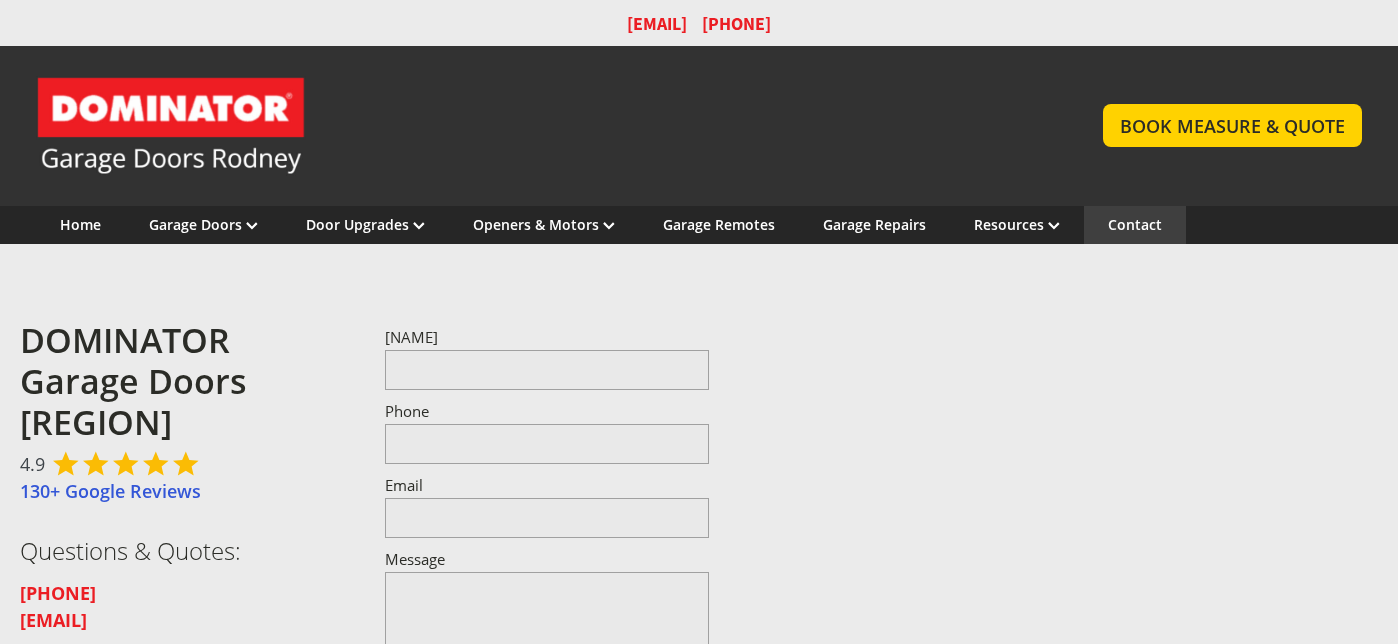 scroll, scrollTop: 0, scrollLeft: 0, axis: both 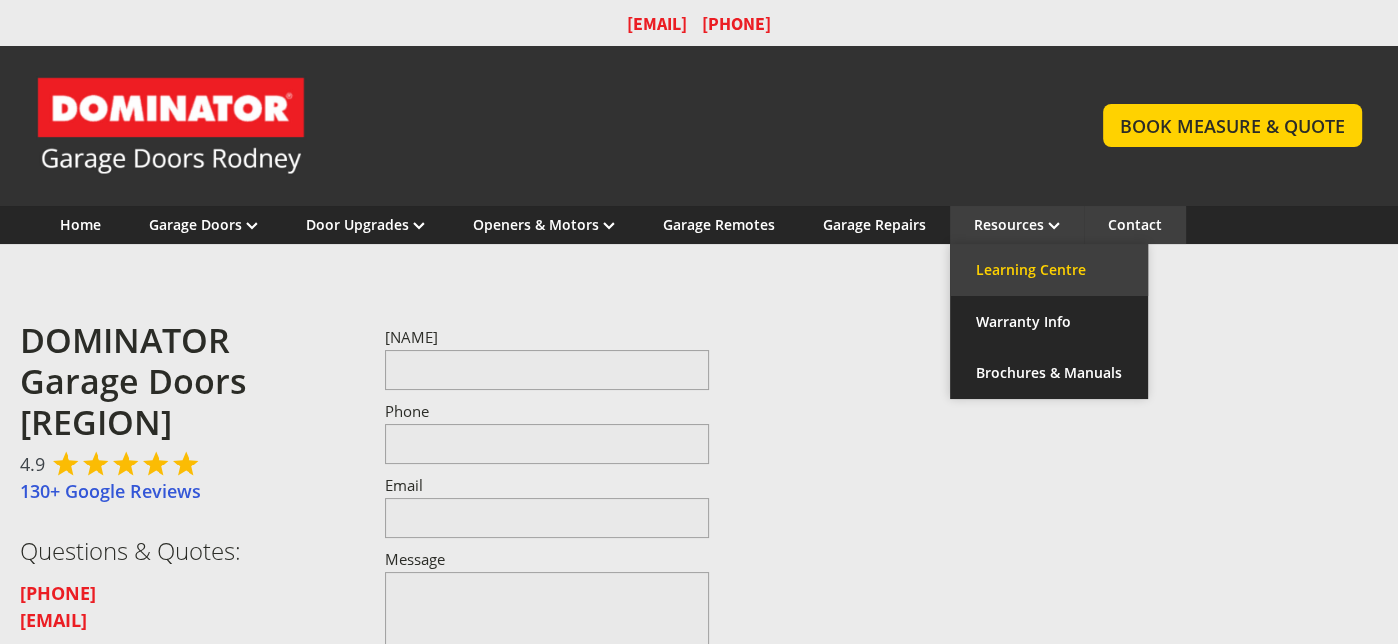 click on "Learning Centre" at bounding box center (1049, 270) 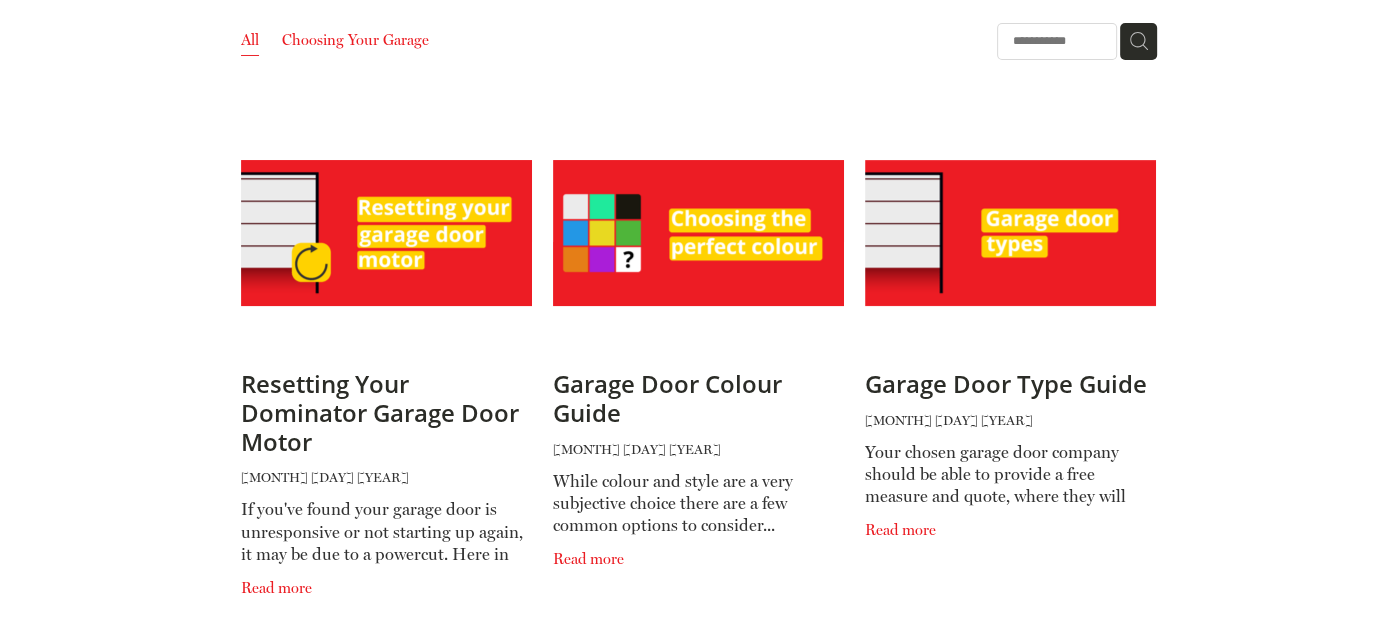 scroll, scrollTop: 0, scrollLeft: 0, axis: both 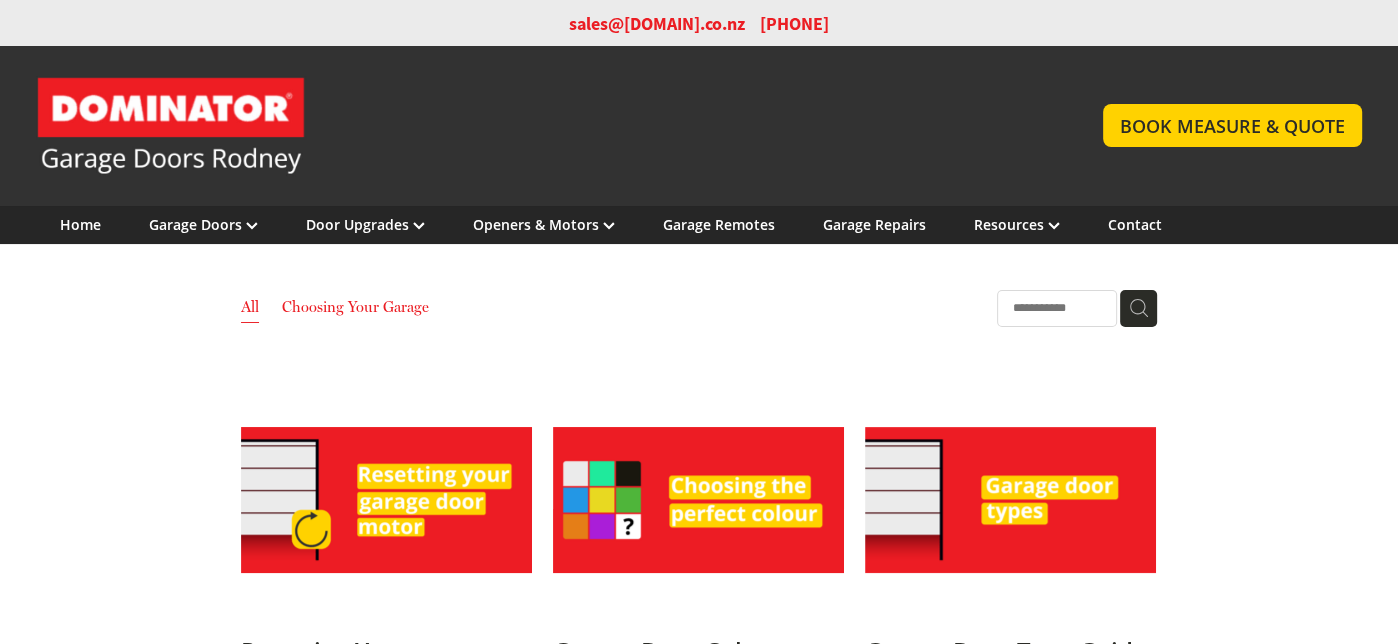 click at bounding box center [386, 500] 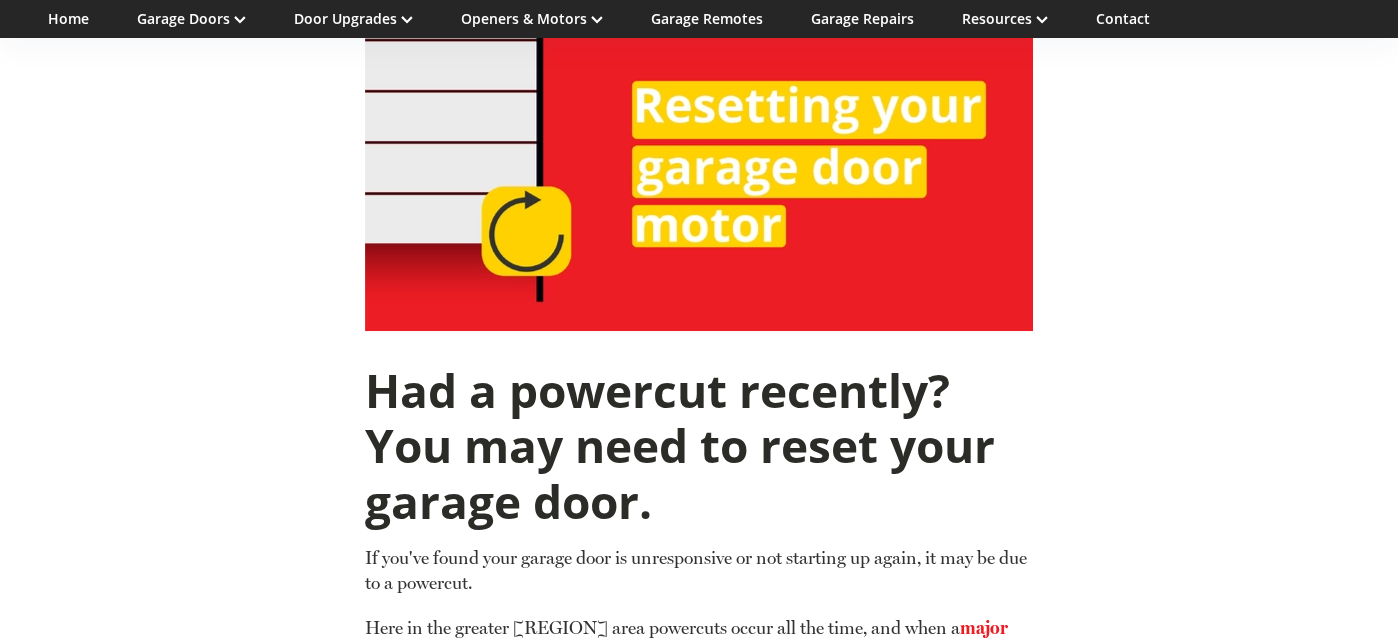 scroll, scrollTop: 733, scrollLeft: 0, axis: vertical 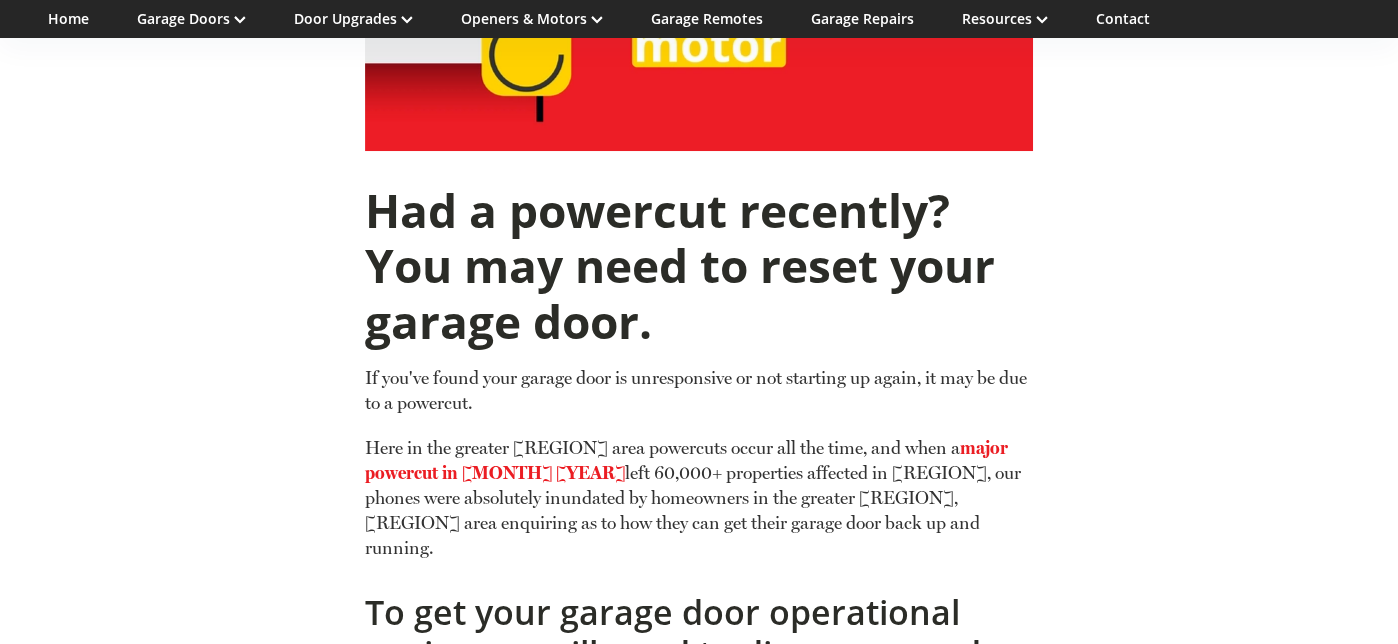 click at bounding box center [699, -16] 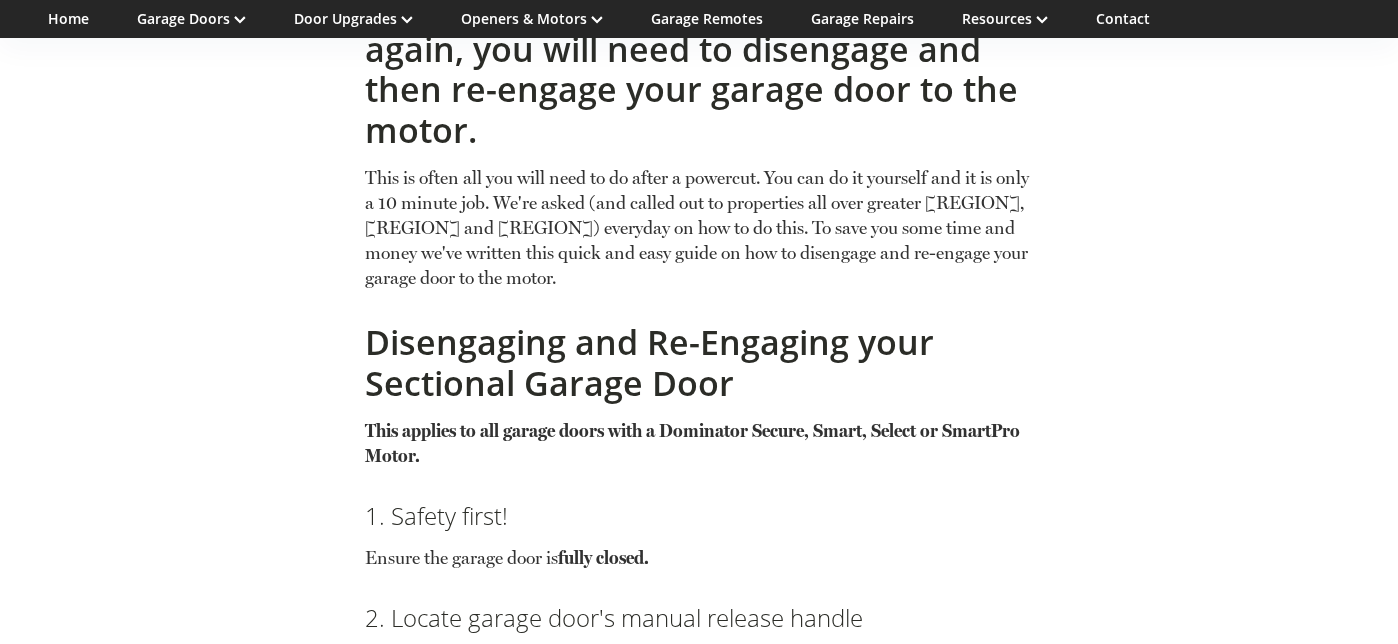 scroll, scrollTop: 733, scrollLeft: 0, axis: vertical 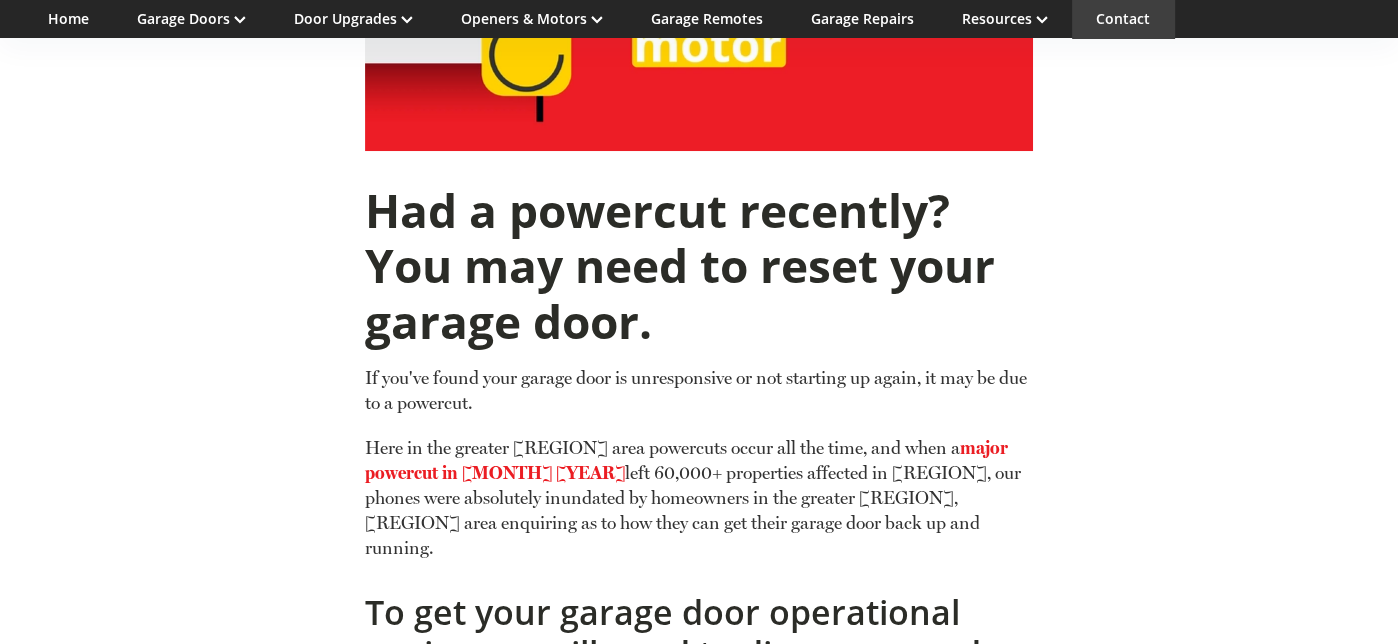 click on "Contact" at bounding box center (1123, 18) 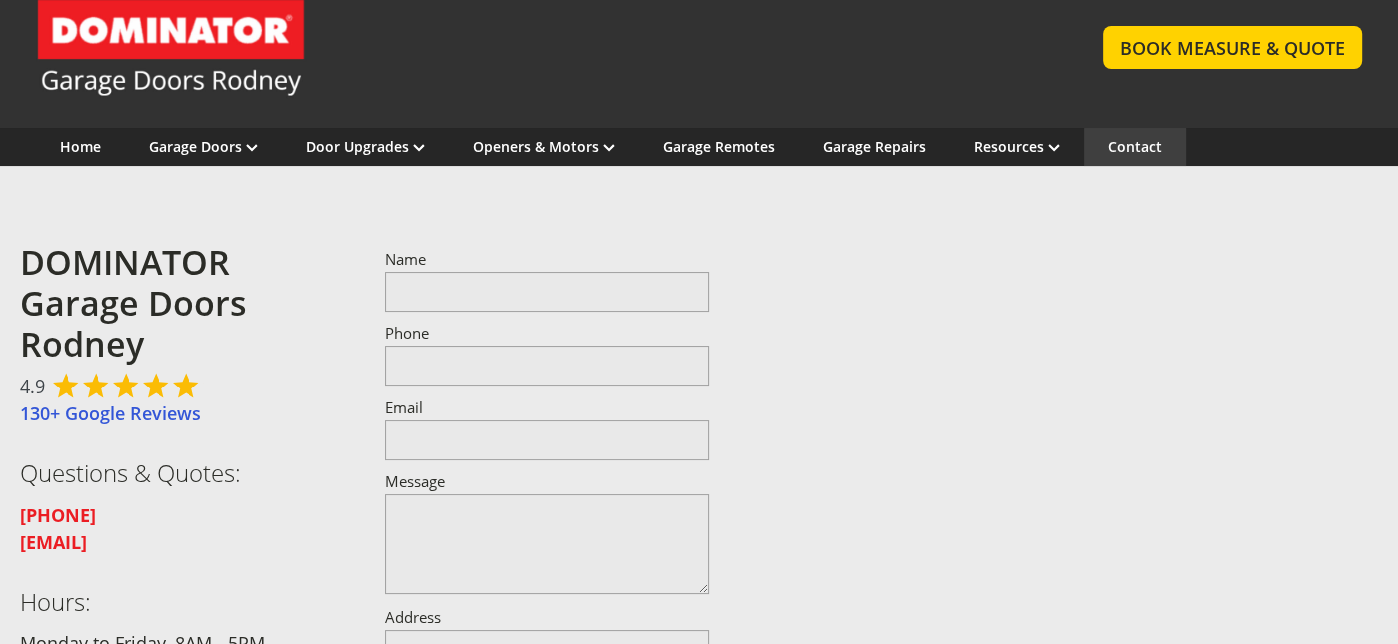scroll, scrollTop: 0, scrollLeft: 0, axis: both 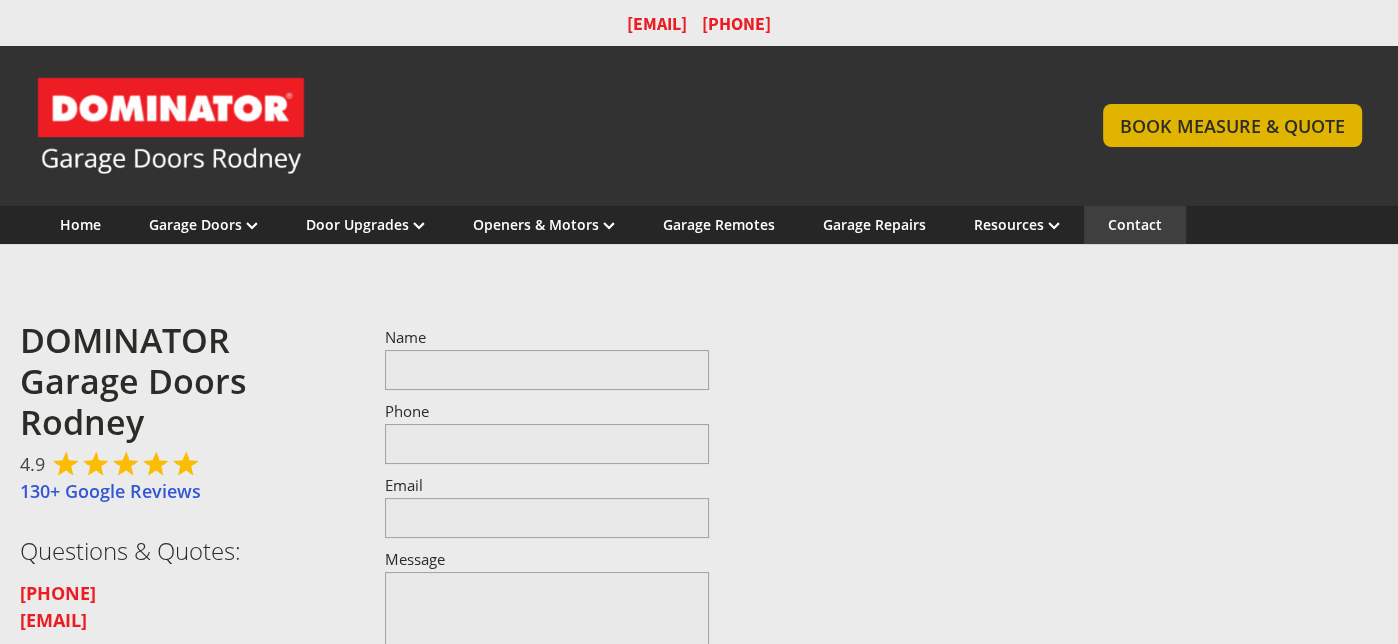 click on "BOOK MEASURE & QUOTE" at bounding box center [1232, 125] 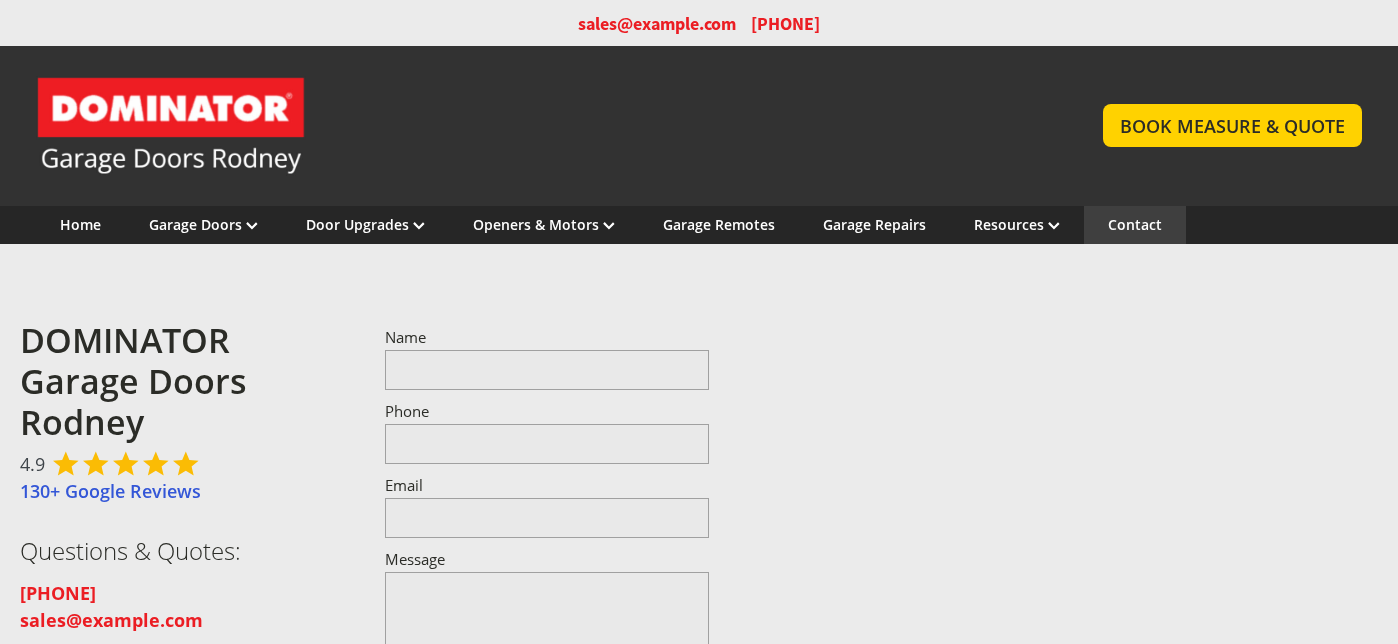 scroll, scrollTop: 0, scrollLeft: 0, axis: both 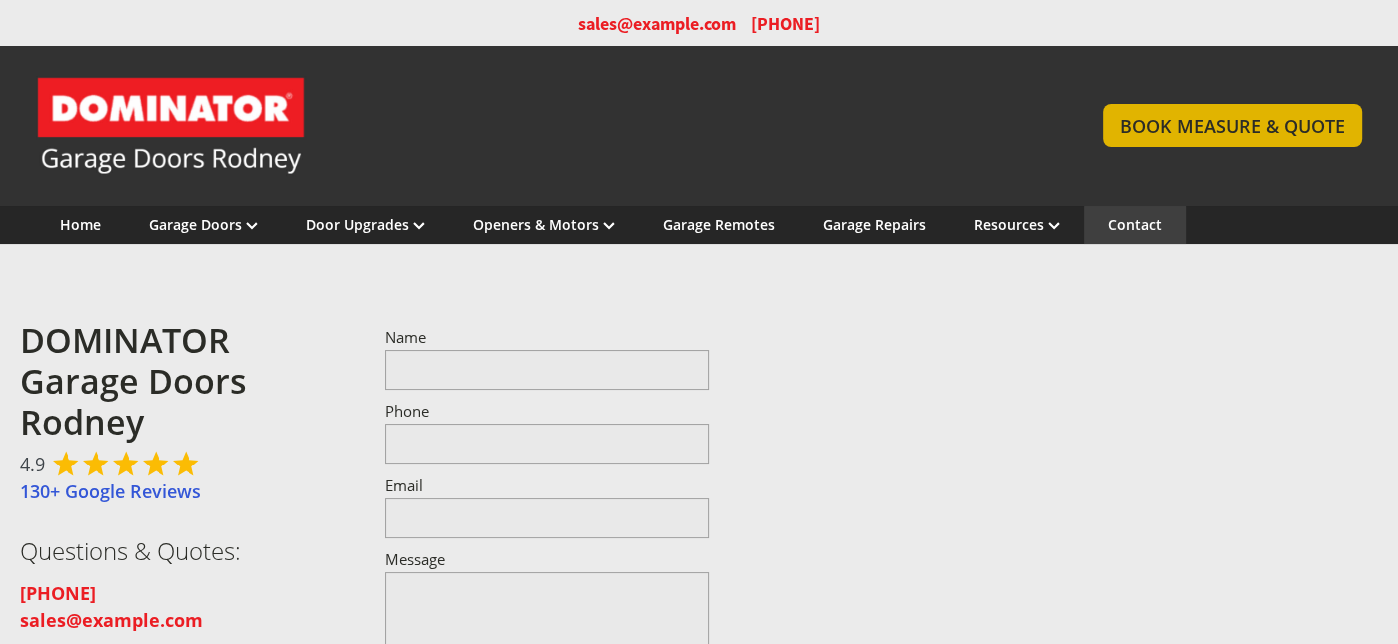click on "BOOK MEASURE & QUOTE" at bounding box center [1232, 125] 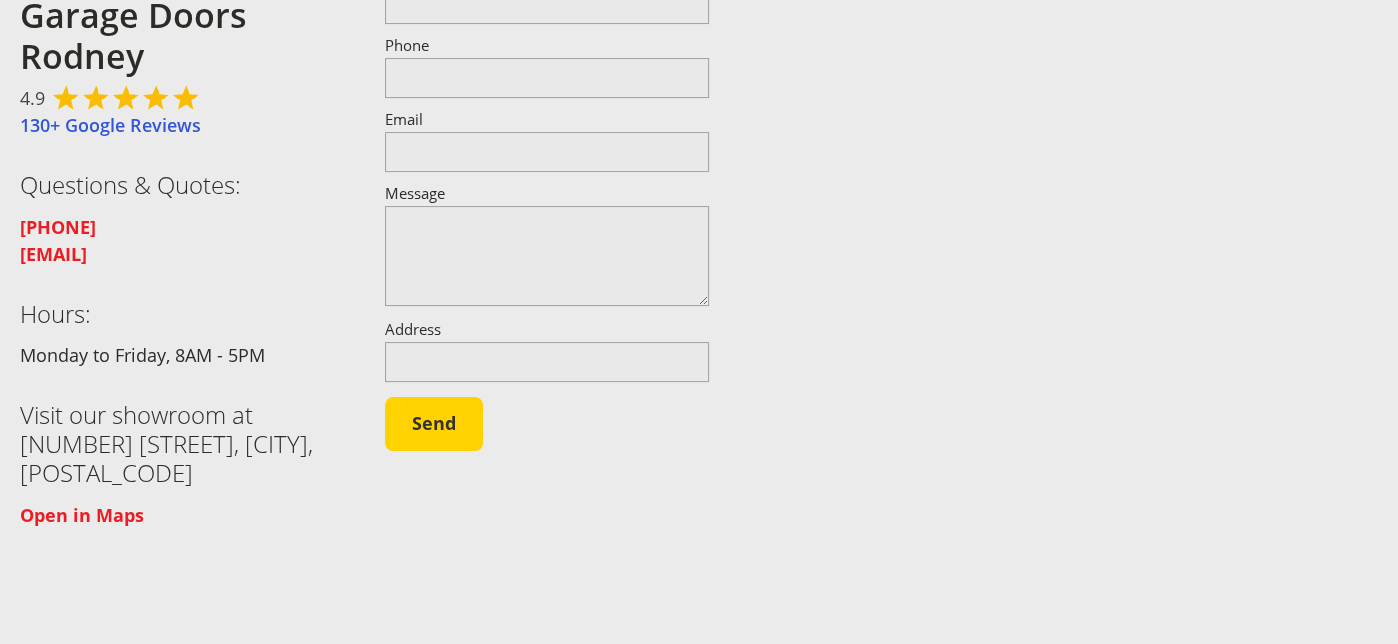 scroll, scrollTop: 0, scrollLeft: 0, axis: both 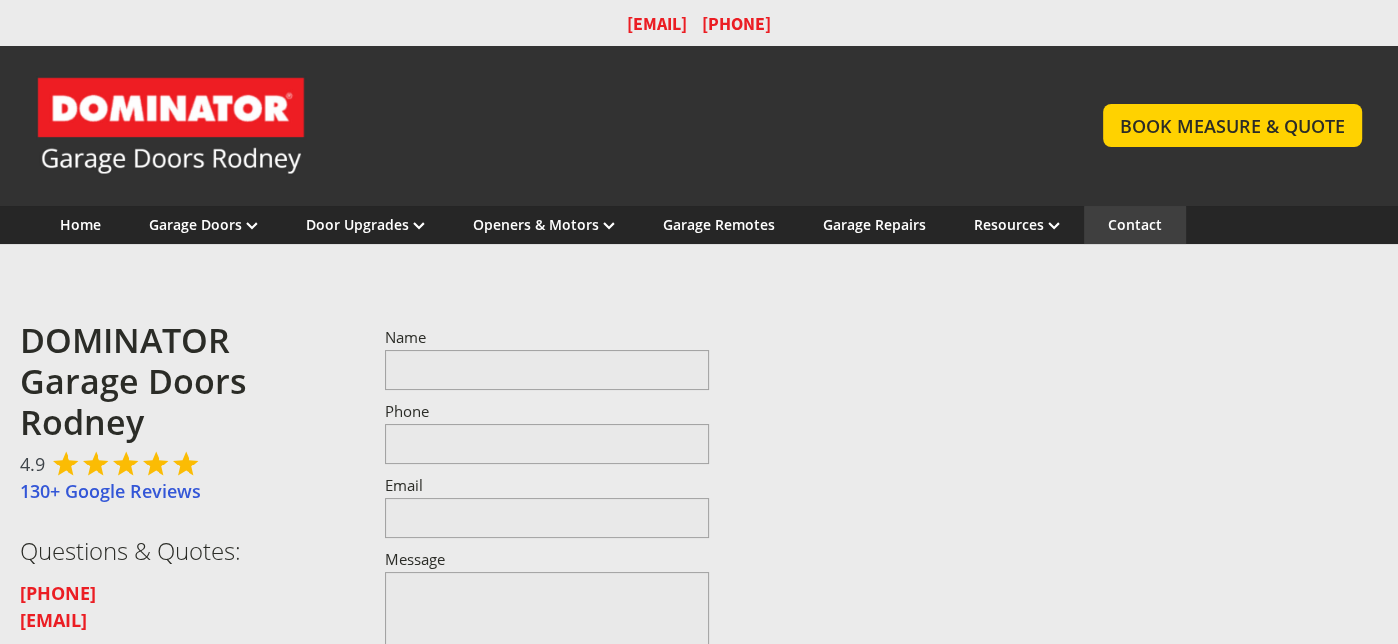 click on "Message" at bounding box center (547, 622) 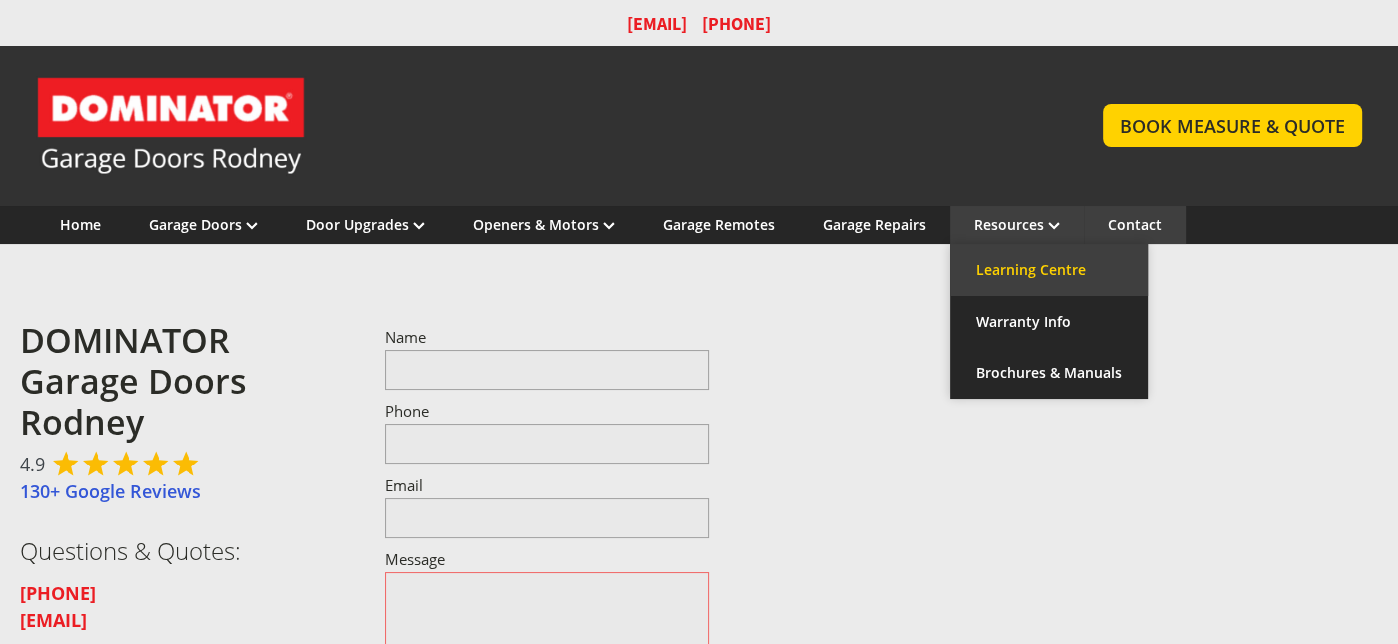 click on "Learning Centre" at bounding box center (1049, 270) 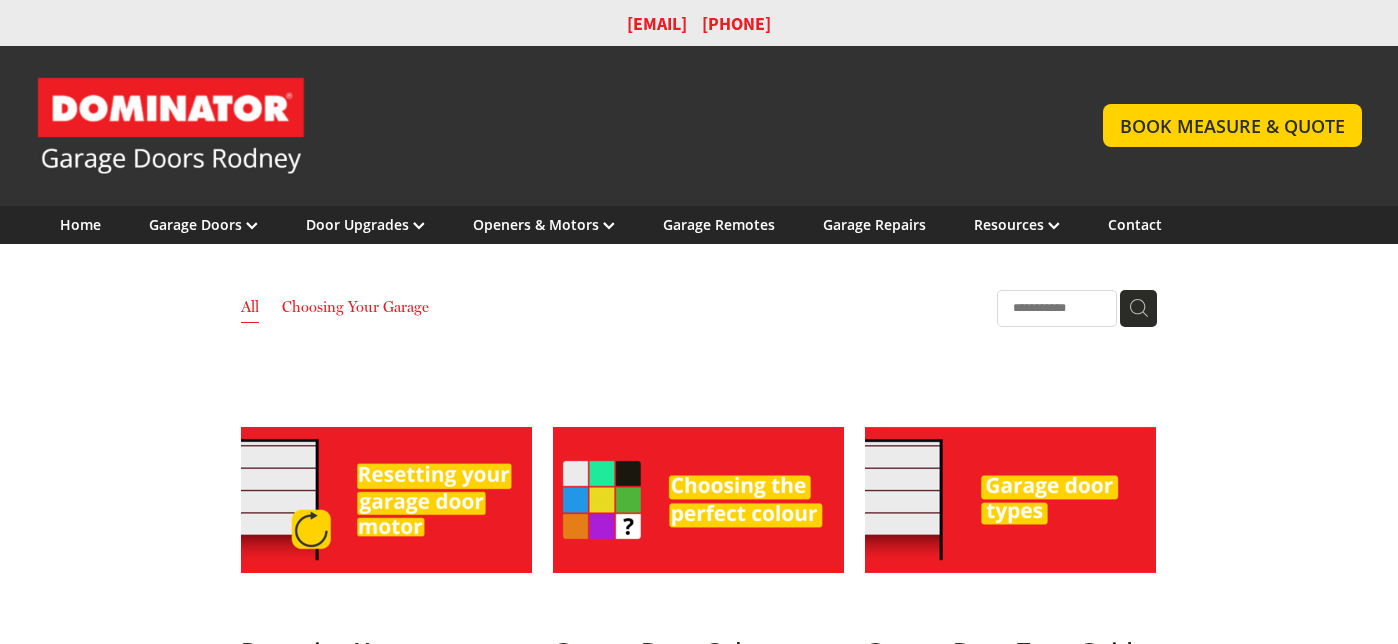 scroll, scrollTop: 0, scrollLeft: 0, axis: both 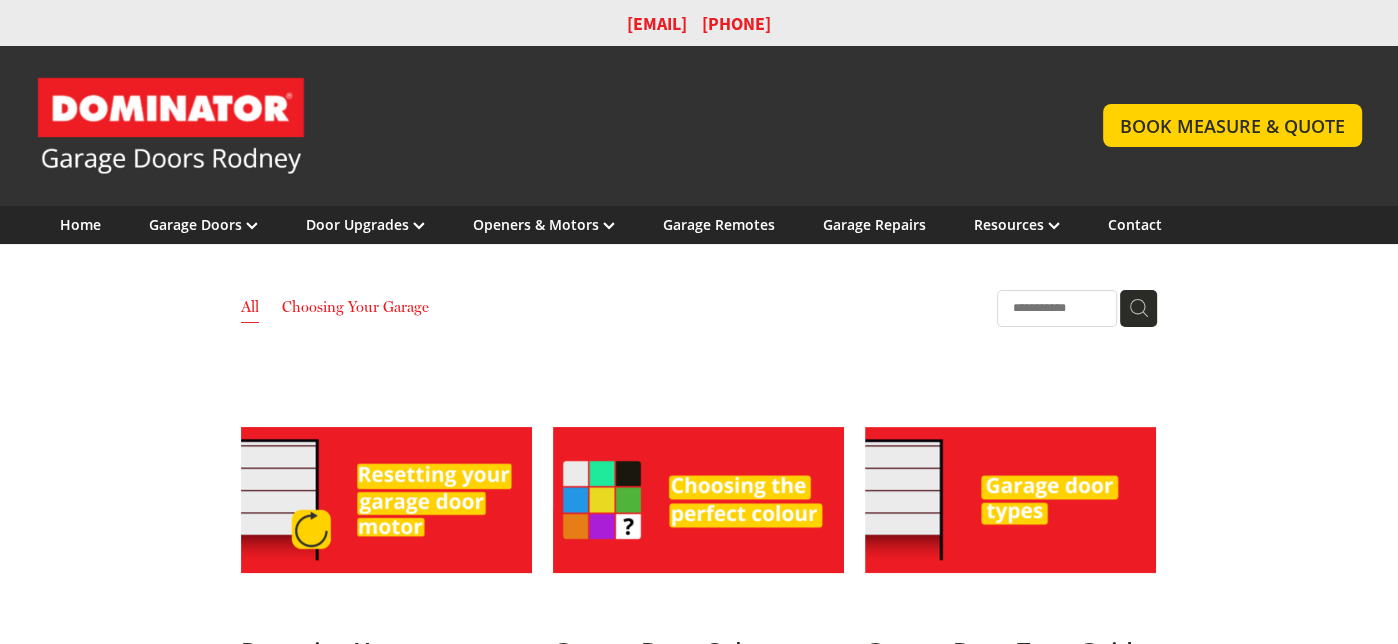 click at bounding box center (386, 500) 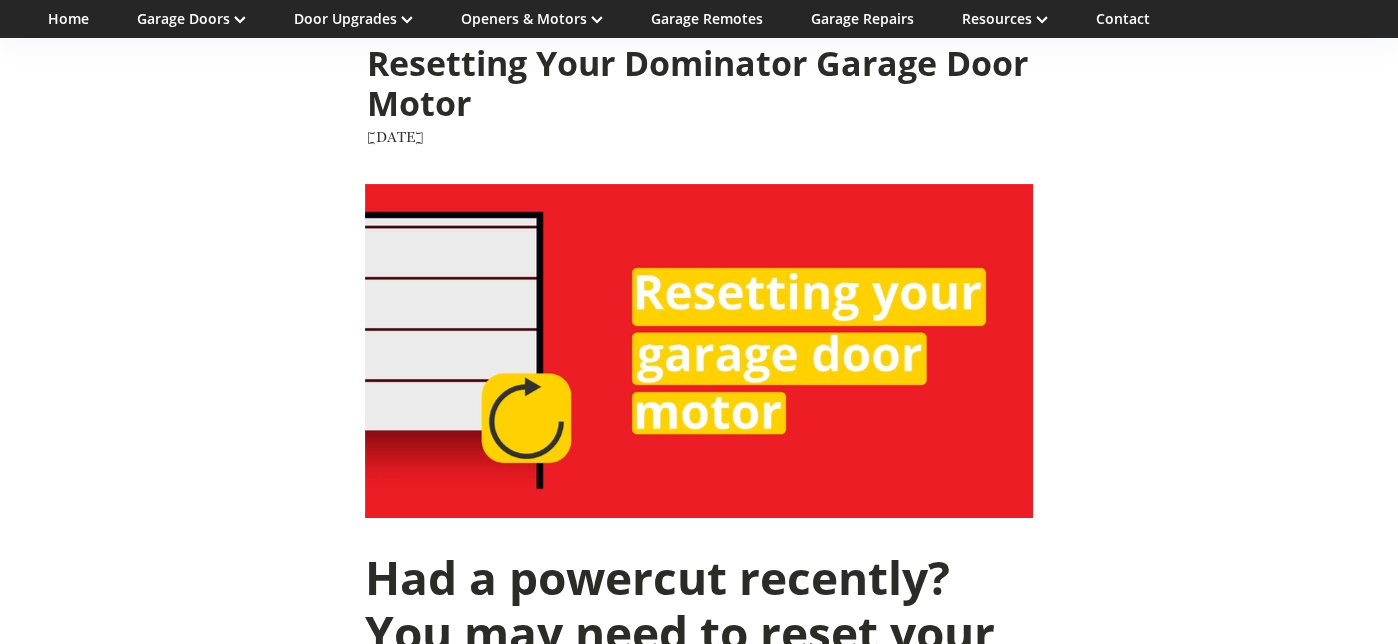 scroll, scrollTop: 733, scrollLeft: 0, axis: vertical 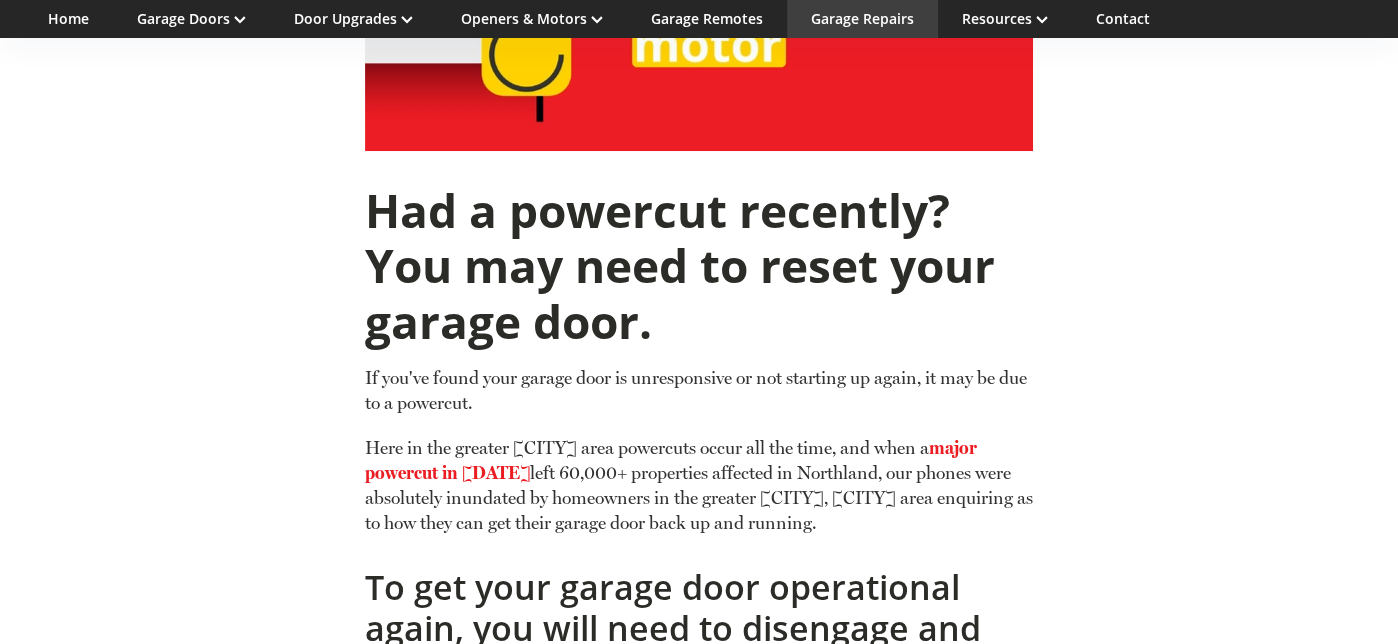 click on "Garage Repairs" at bounding box center (862, 18) 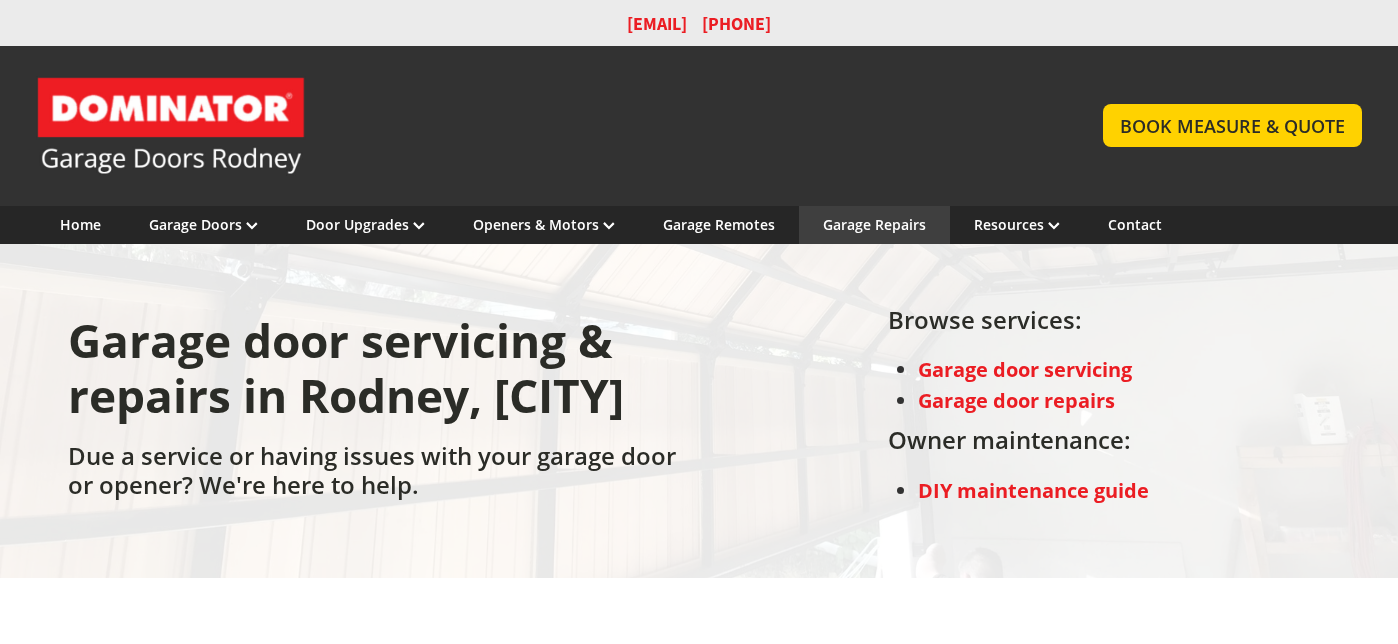 scroll, scrollTop: 0, scrollLeft: 0, axis: both 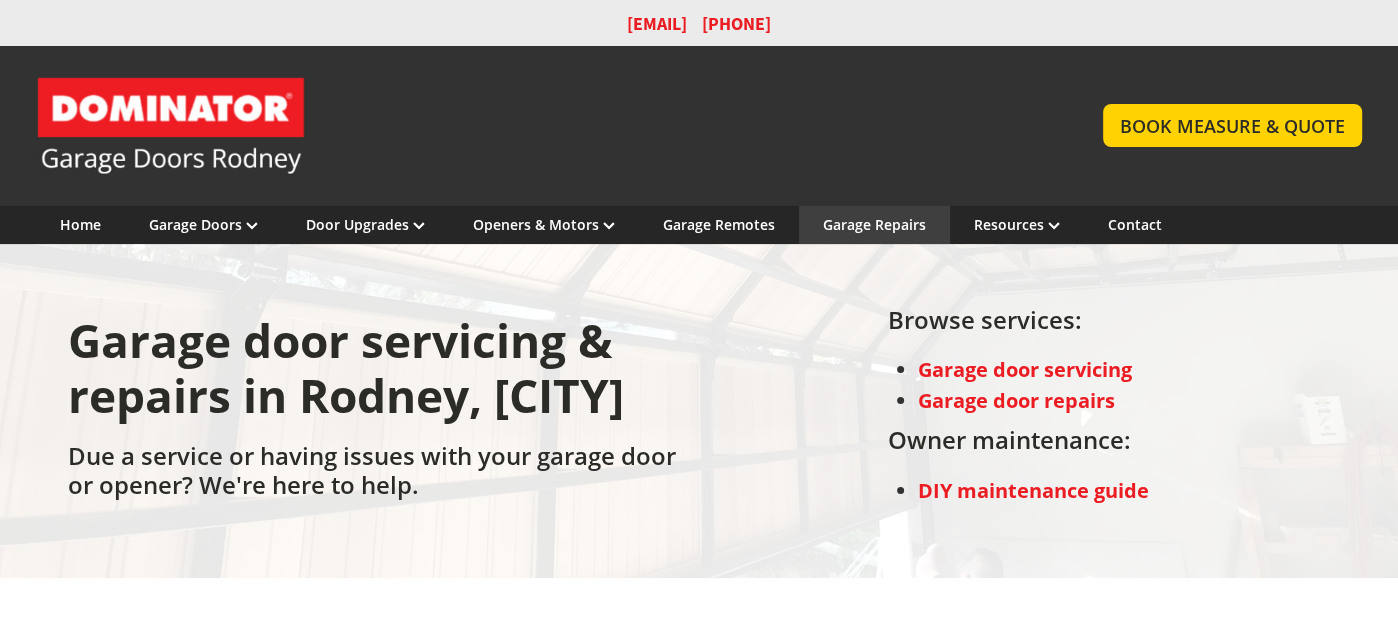 click on "Garage door repairs" at bounding box center [1016, 400] 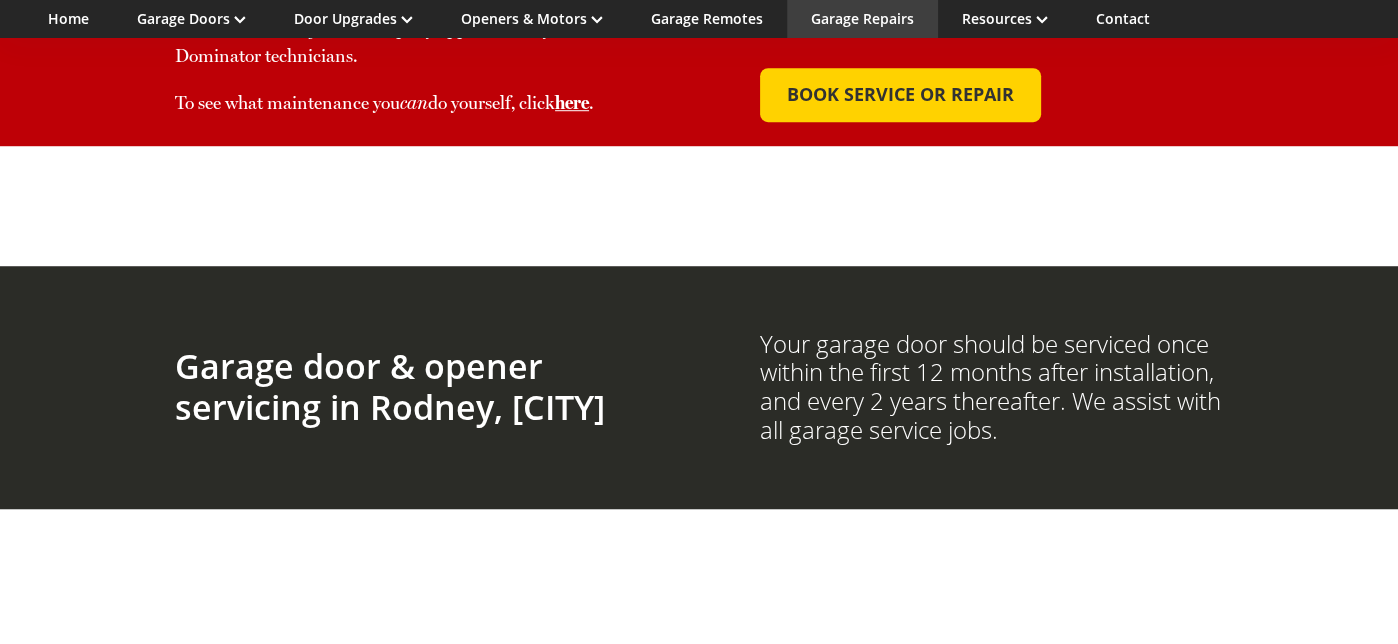 scroll, scrollTop: 1186, scrollLeft: 0, axis: vertical 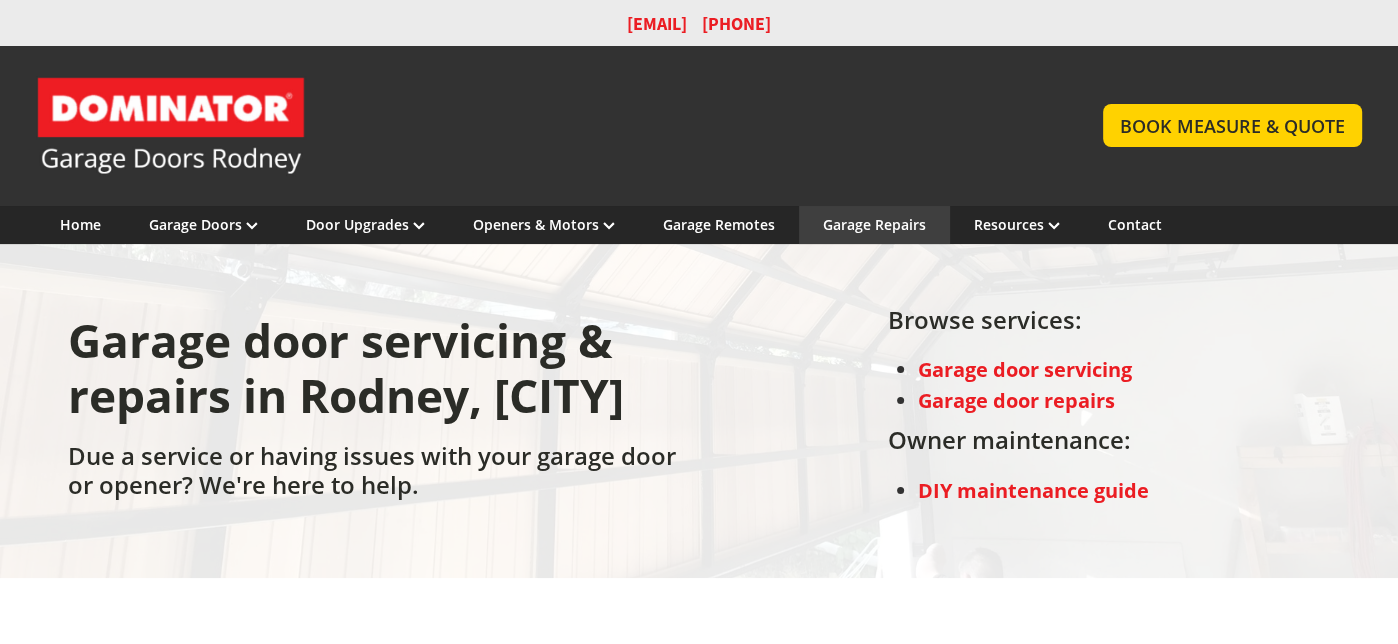 click on "DIY maintenance guide" at bounding box center [1033, 490] 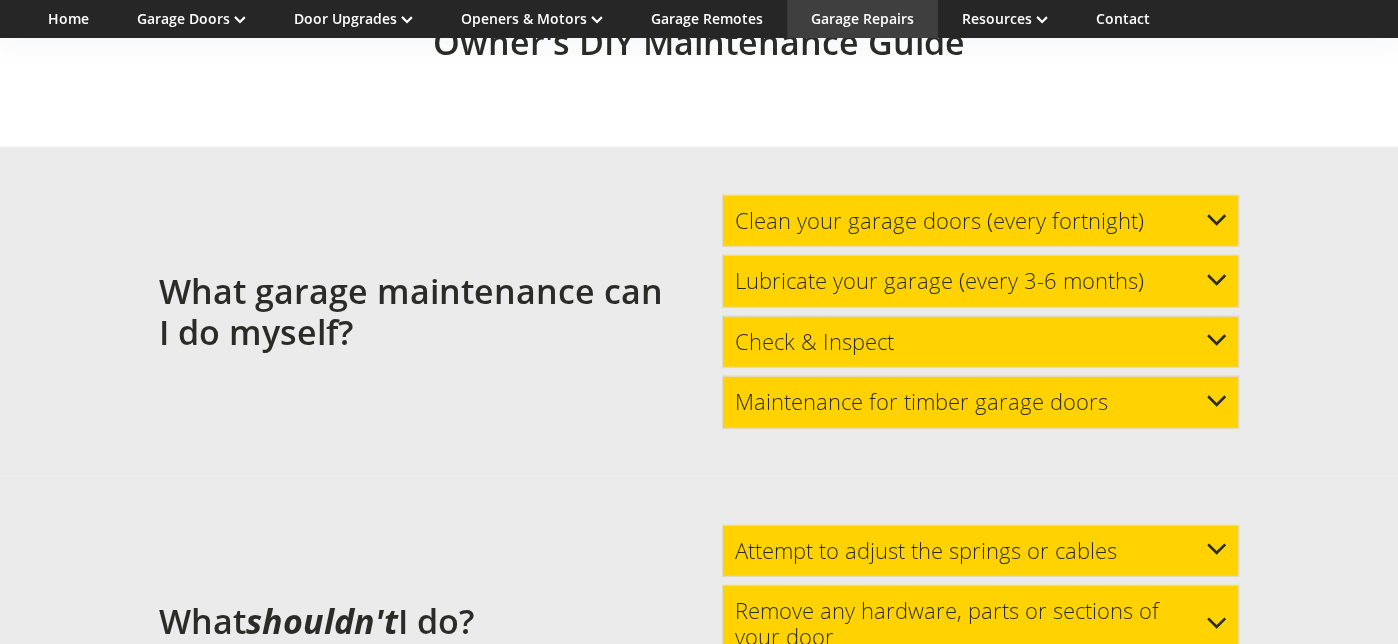 scroll, scrollTop: 5075, scrollLeft: 0, axis: vertical 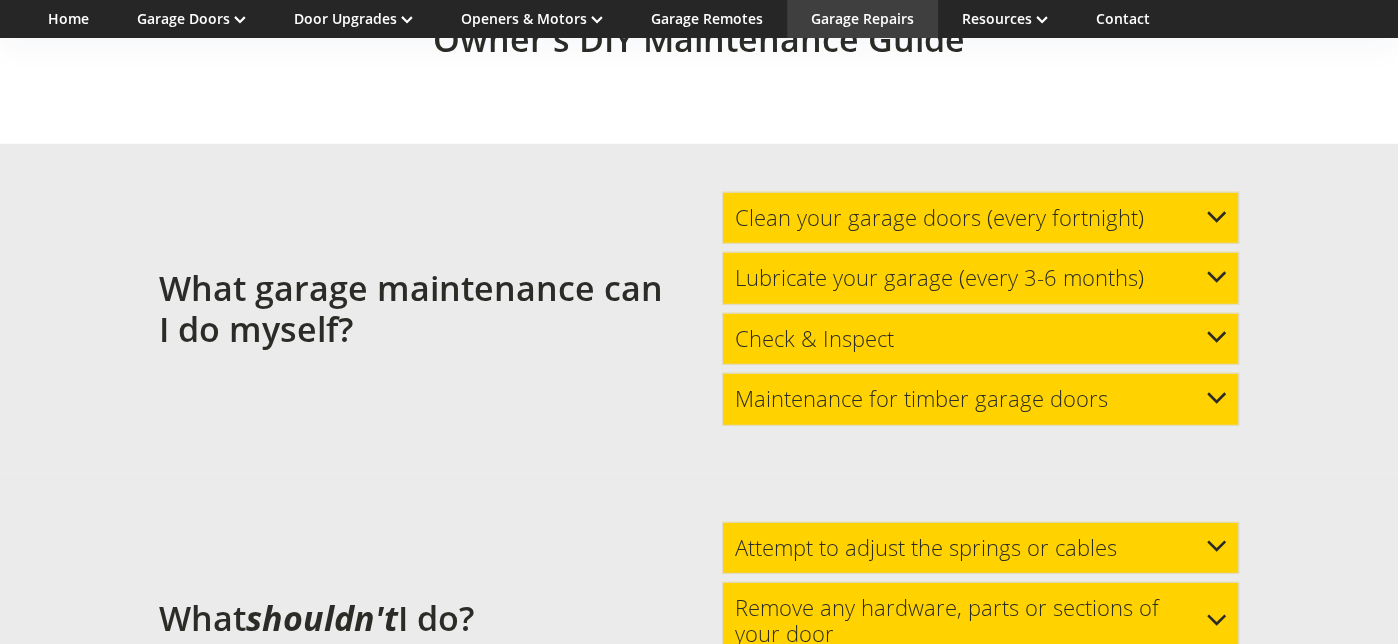 click on "Lubricate your garage (every 3-6 months)" at bounding box center [939, 278] 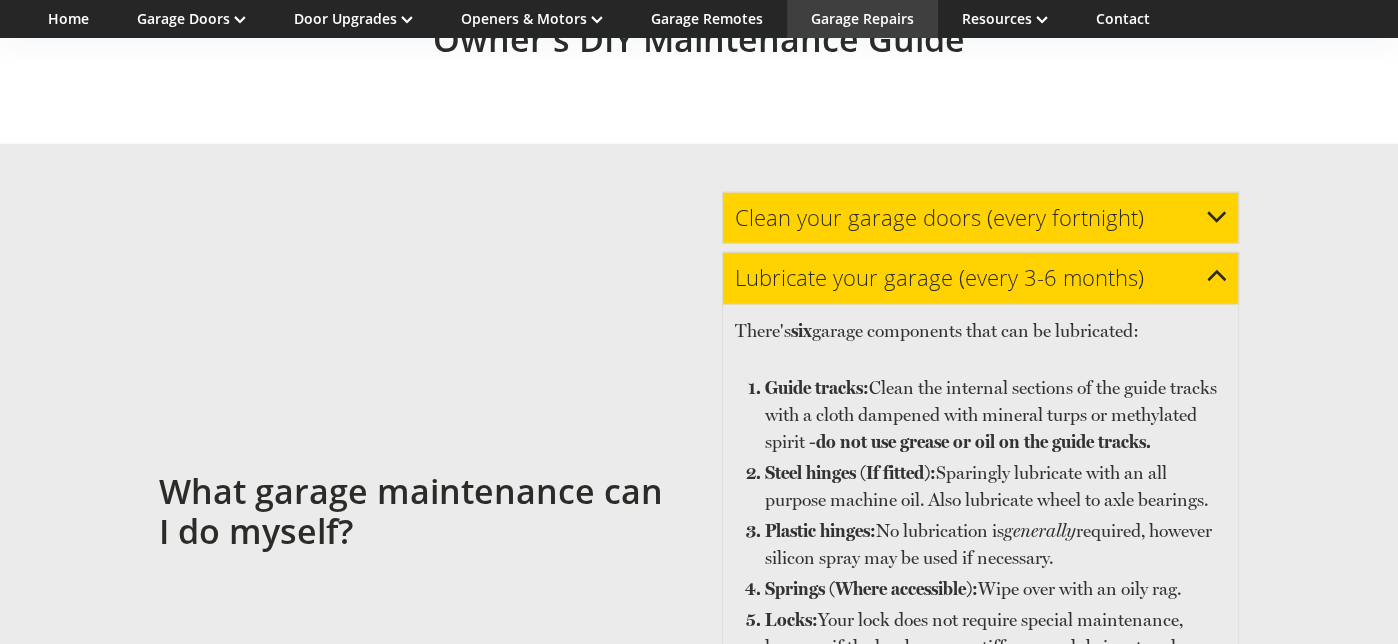 click 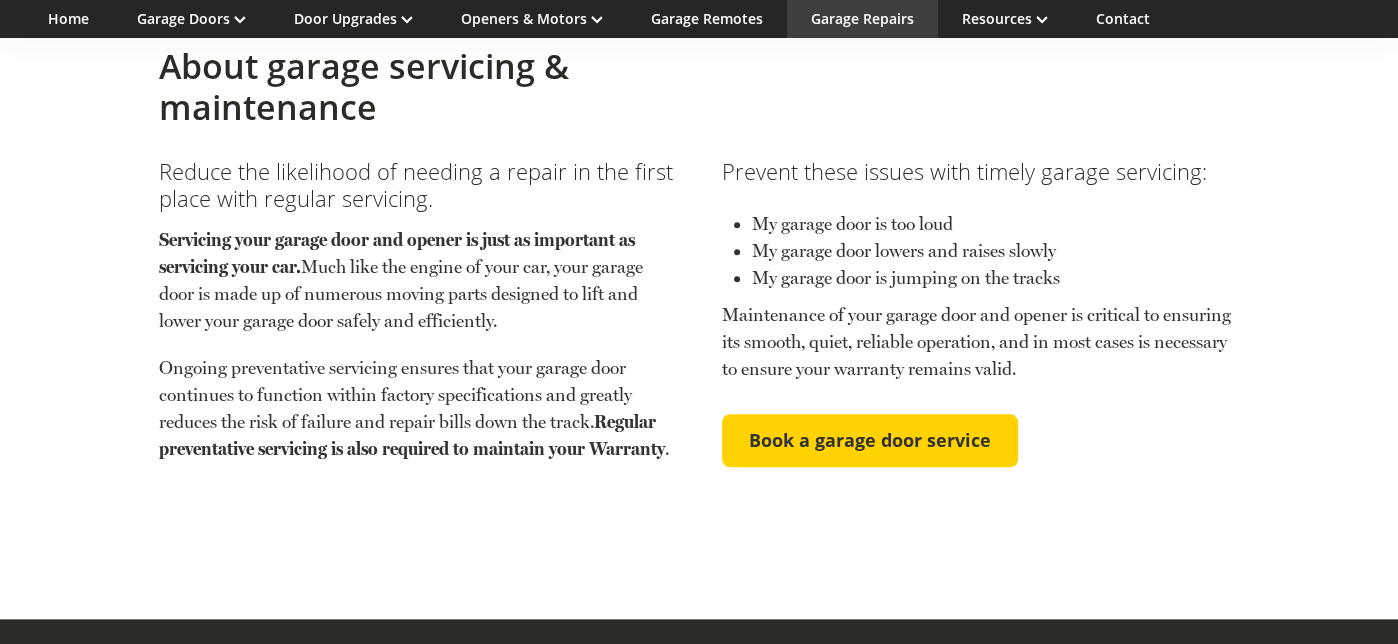 scroll, scrollTop: 1061, scrollLeft: 0, axis: vertical 